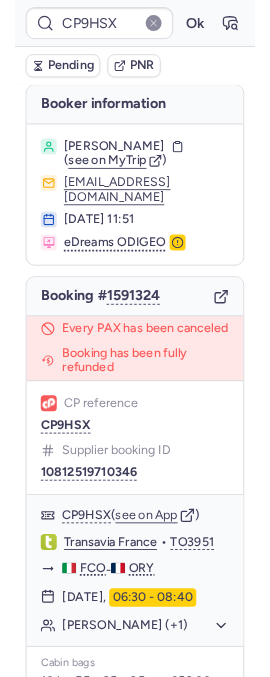 scroll, scrollTop: 0, scrollLeft: 0, axis: both 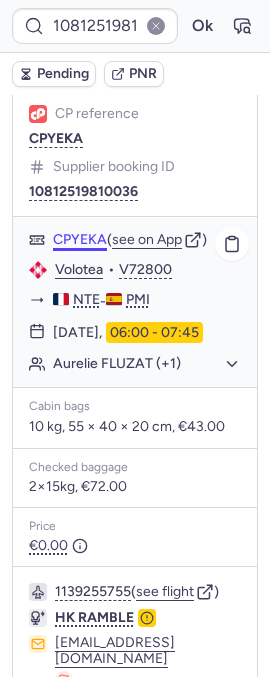 click on "CPYEKA" 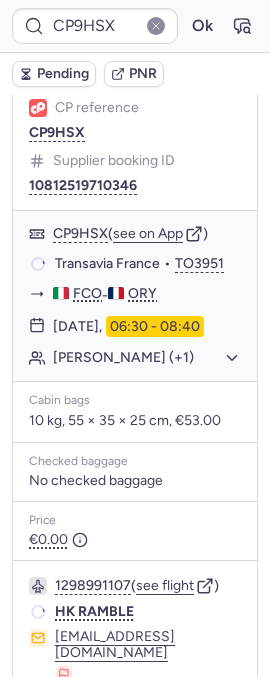 scroll, scrollTop: 340, scrollLeft: 0, axis: vertical 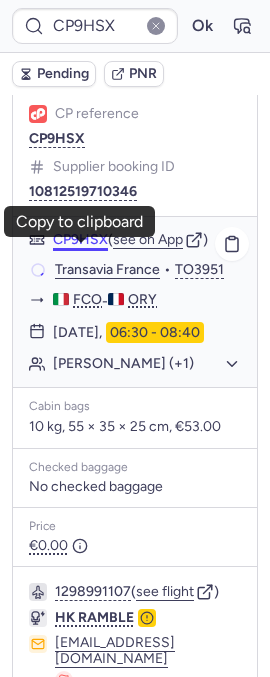 click on "CP9HSX" 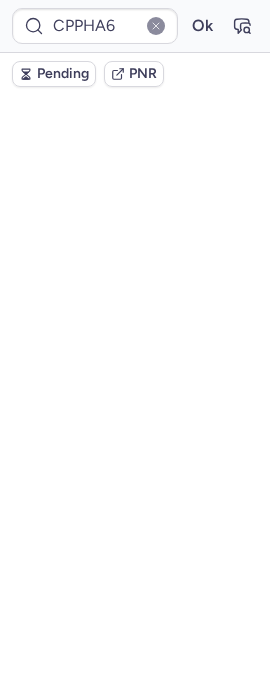 scroll, scrollTop: 340, scrollLeft: 0, axis: vertical 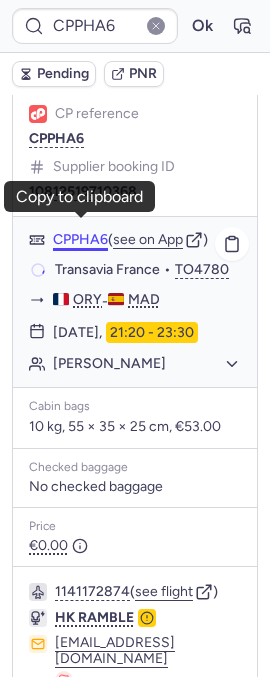 click on "CPPHA6" 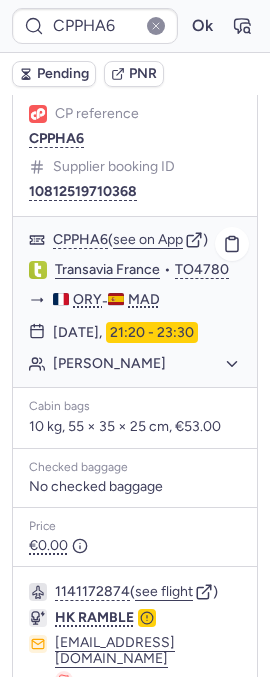 type on "CPYIRC" 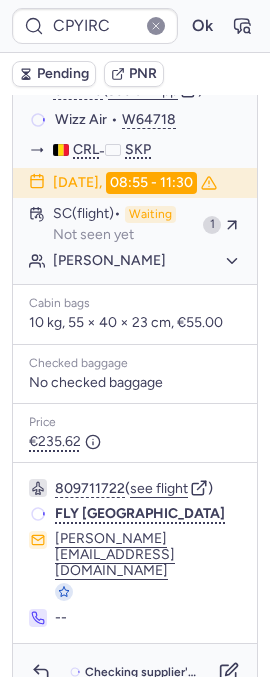 scroll, scrollTop: 340, scrollLeft: 0, axis: vertical 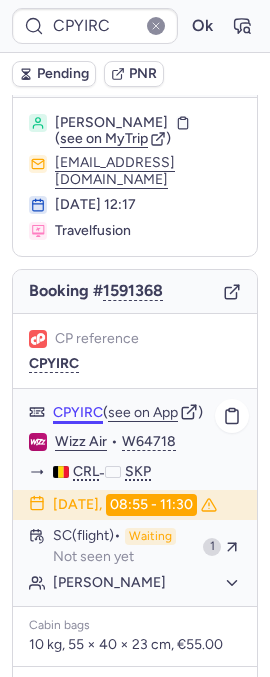 click on "CPYIRC" 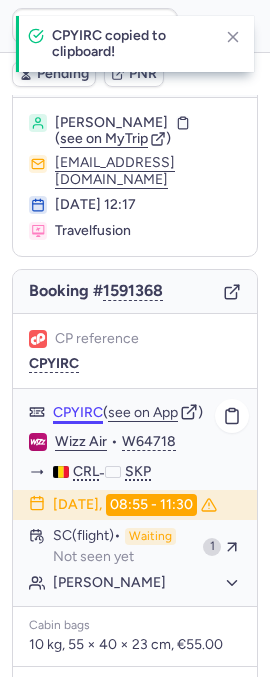 scroll, scrollTop: 354, scrollLeft: 0, axis: vertical 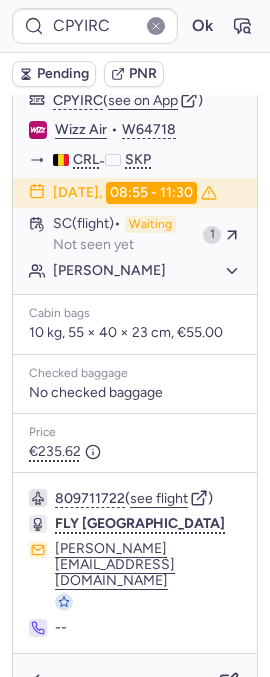type on "CPWPAF" 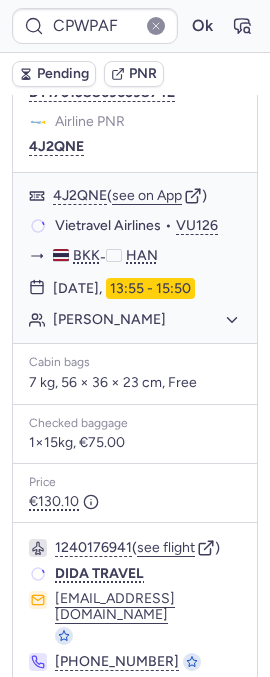 scroll, scrollTop: 354, scrollLeft: 0, axis: vertical 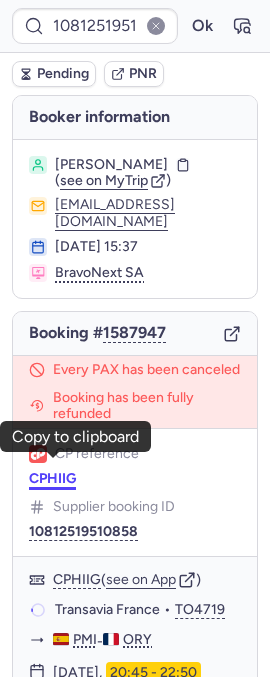 click on "CPHIIG" at bounding box center [52, 479] 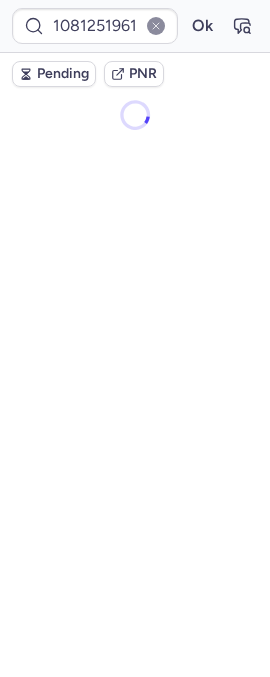 scroll, scrollTop: 0, scrollLeft: 0, axis: both 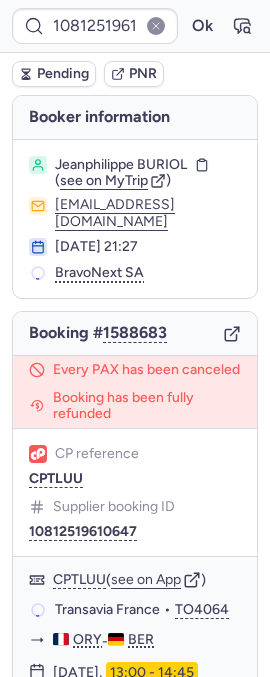 click on "CP reference CPTLUU Supplier booking ID 10812519610647" at bounding box center (135, 492) 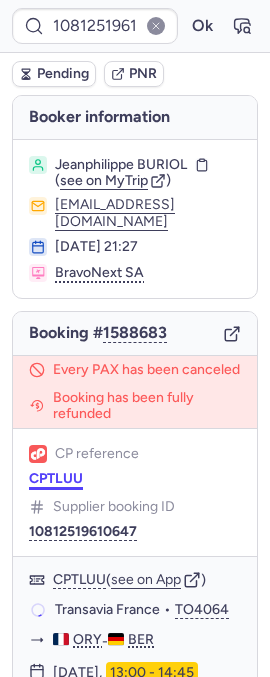 click on "CPTLUU" at bounding box center [56, 479] 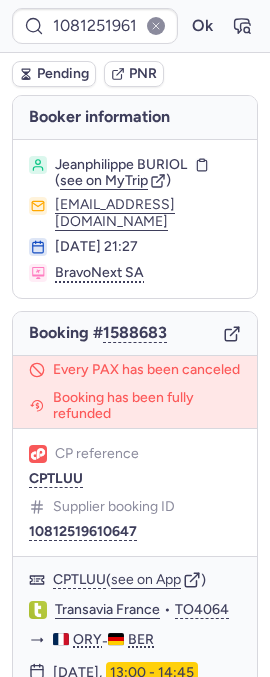 type on "CPG2BX" 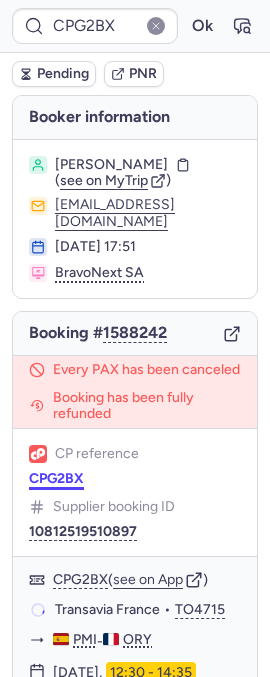 click on "CPG2BX" at bounding box center (56, 479) 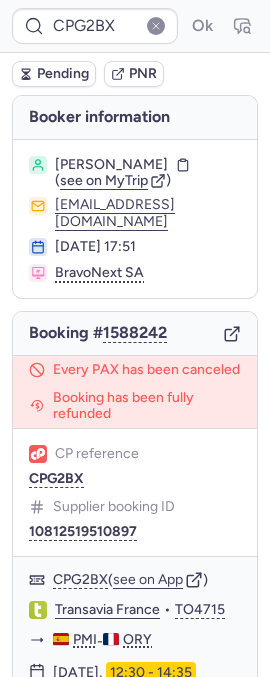 type 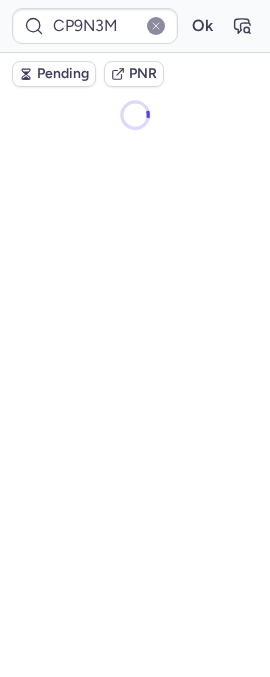 scroll, scrollTop: 0, scrollLeft: 0, axis: both 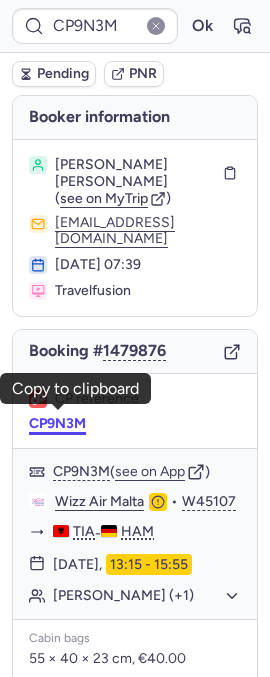 click on "CP9N3M" at bounding box center (57, 424) 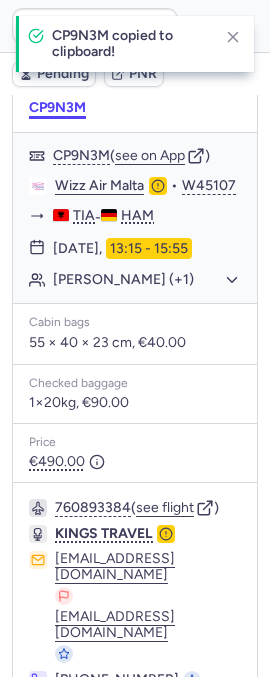 scroll, scrollTop: 335, scrollLeft: 0, axis: vertical 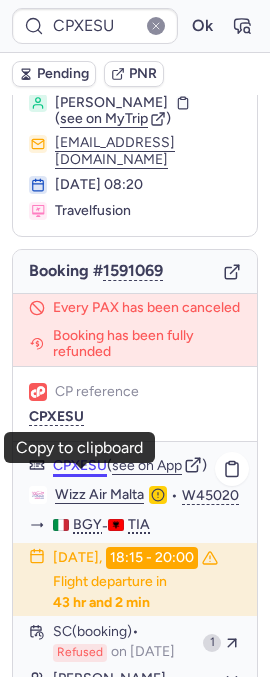 click on "CPXESU" 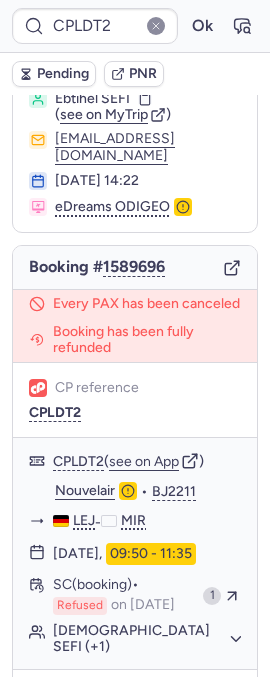scroll, scrollTop: 74, scrollLeft: 0, axis: vertical 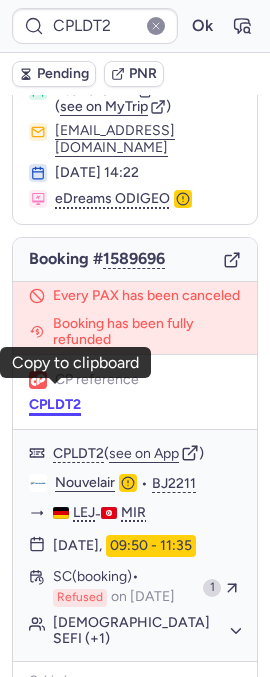 click on "CPLDT2" at bounding box center (55, 405) 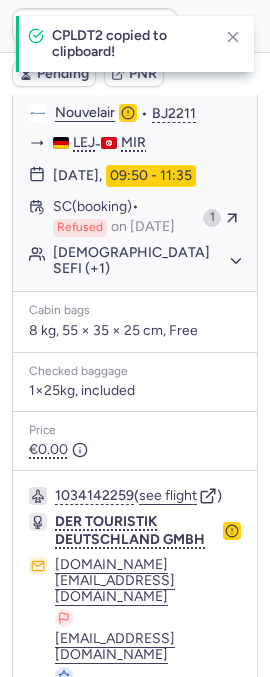 scroll, scrollTop: 509, scrollLeft: 0, axis: vertical 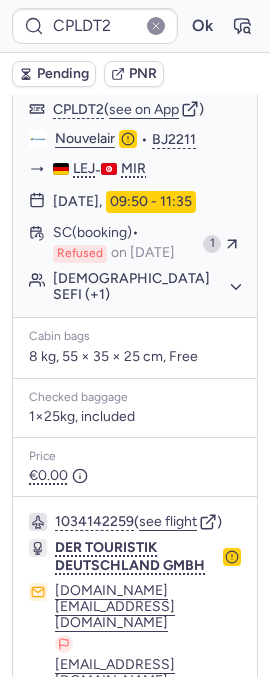type on "CPBRXS" 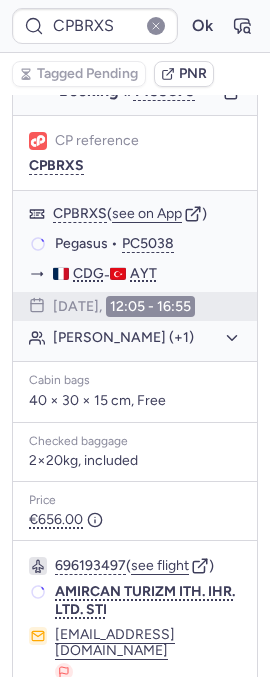 scroll, scrollTop: 418, scrollLeft: 0, axis: vertical 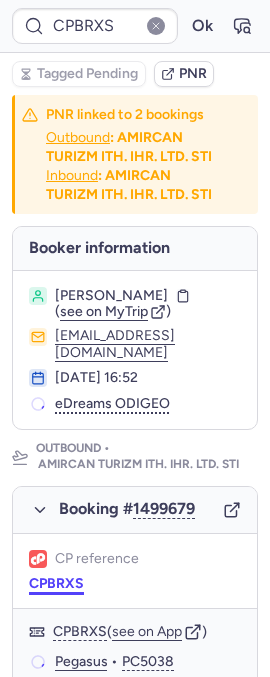 click on "CPBRXS" at bounding box center [56, 584] 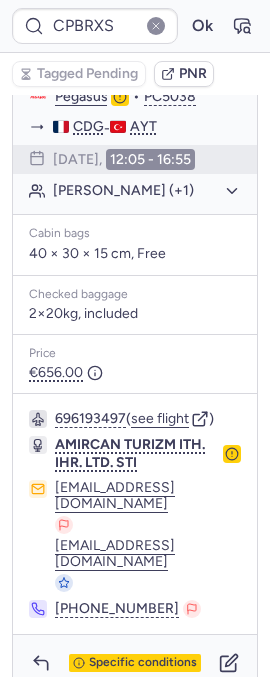 scroll, scrollTop: 563, scrollLeft: 0, axis: vertical 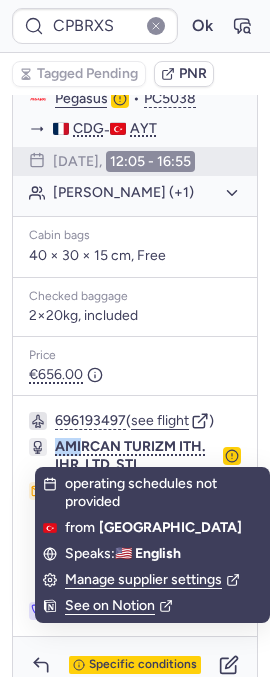 drag, startPoint x: 50, startPoint y: 426, endPoint x: 51, endPoint y: 437, distance: 11.045361 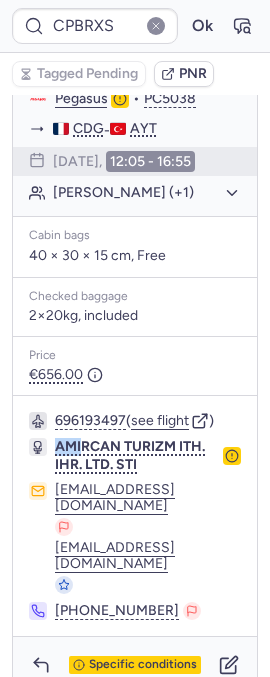 click on "AMIRCAN TURIZM ITH. IHR. LTD. STI" at bounding box center [135, 456] 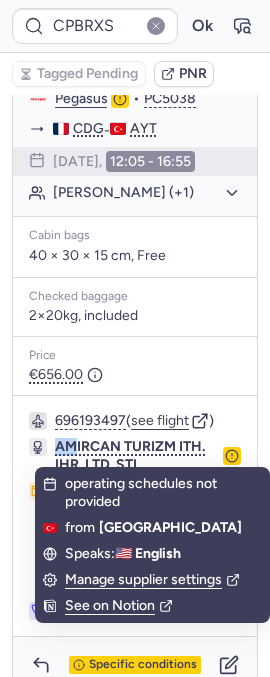 drag, startPoint x: 51, startPoint y: 429, endPoint x: 148, endPoint y: 589, distance: 187.10692 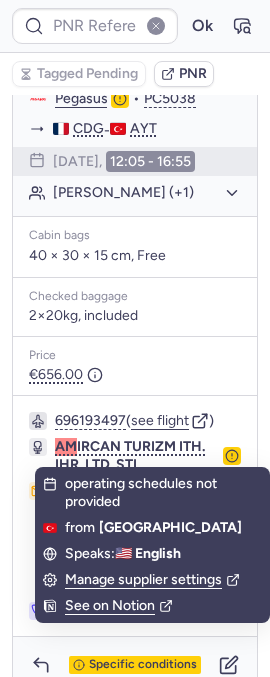 type on "CP4XDD" 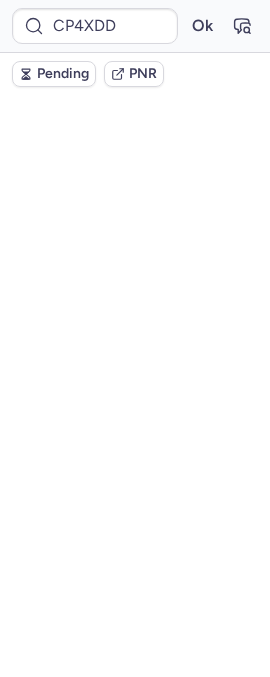 scroll, scrollTop: 0, scrollLeft: 0, axis: both 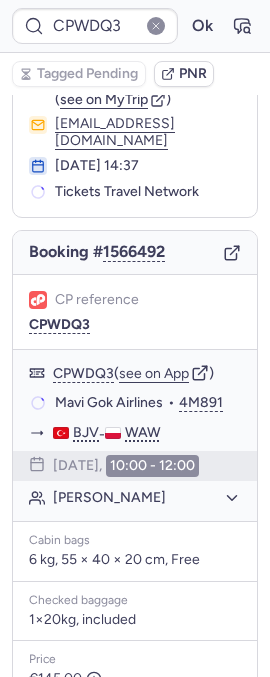 click on "CP reference CPWDQ3" 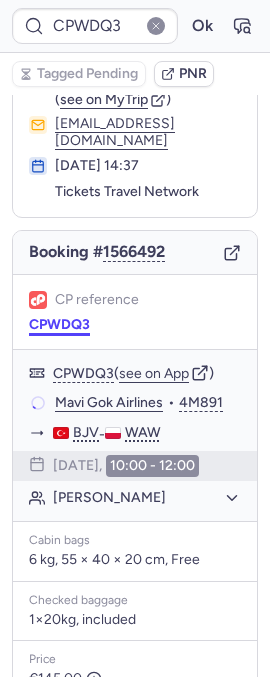 click on "CPWDQ3" at bounding box center (59, 325) 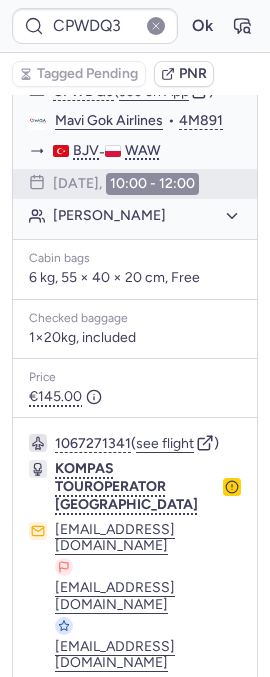 scroll, scrollTop: 364, scrollLeft: 0, axis: vertical 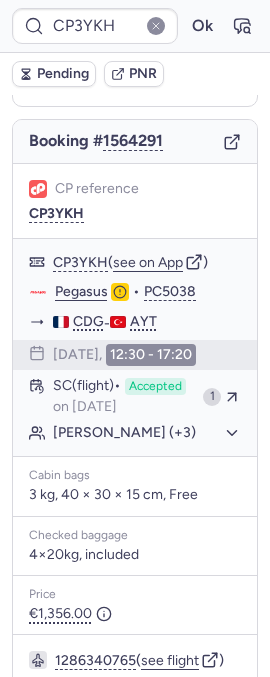 type on "CPBRXS" 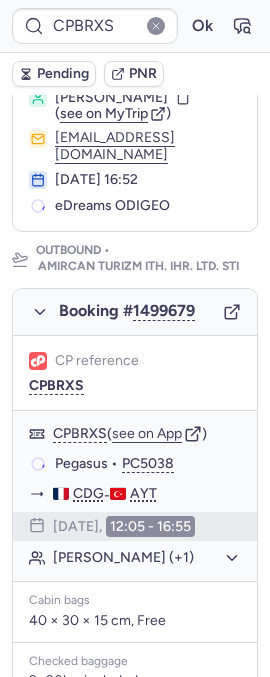 scroll, scrollTop: 192, scrollLeft: 0, axis: vertical 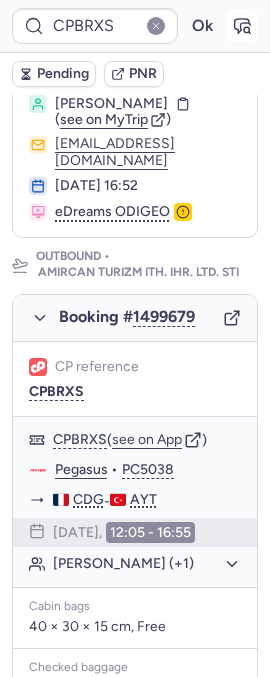 click 